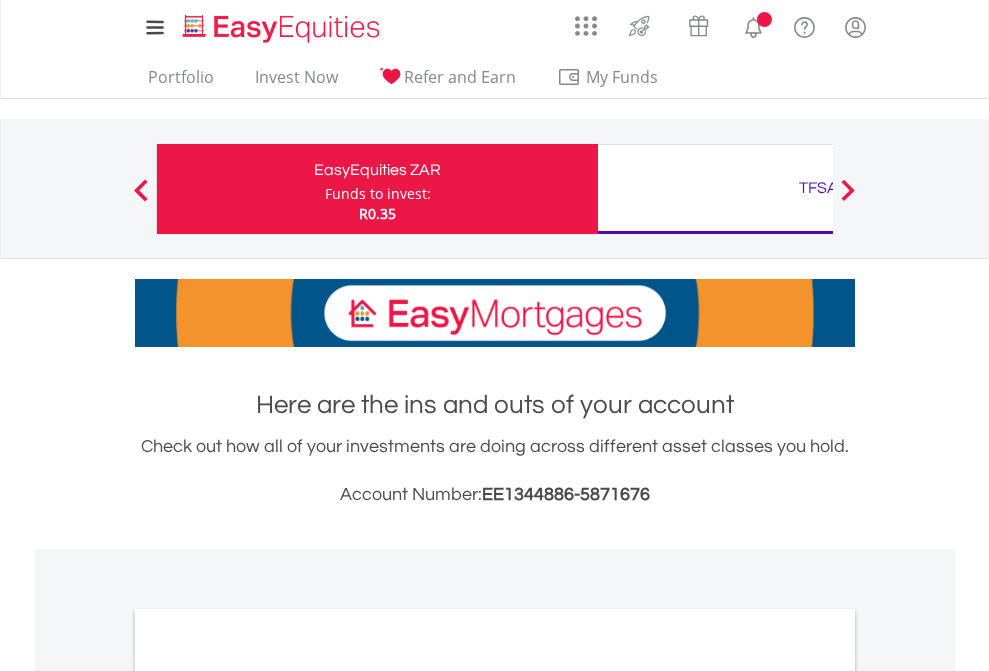 scroll, scrollTop: 0, scrollLeft: 0, axis: both 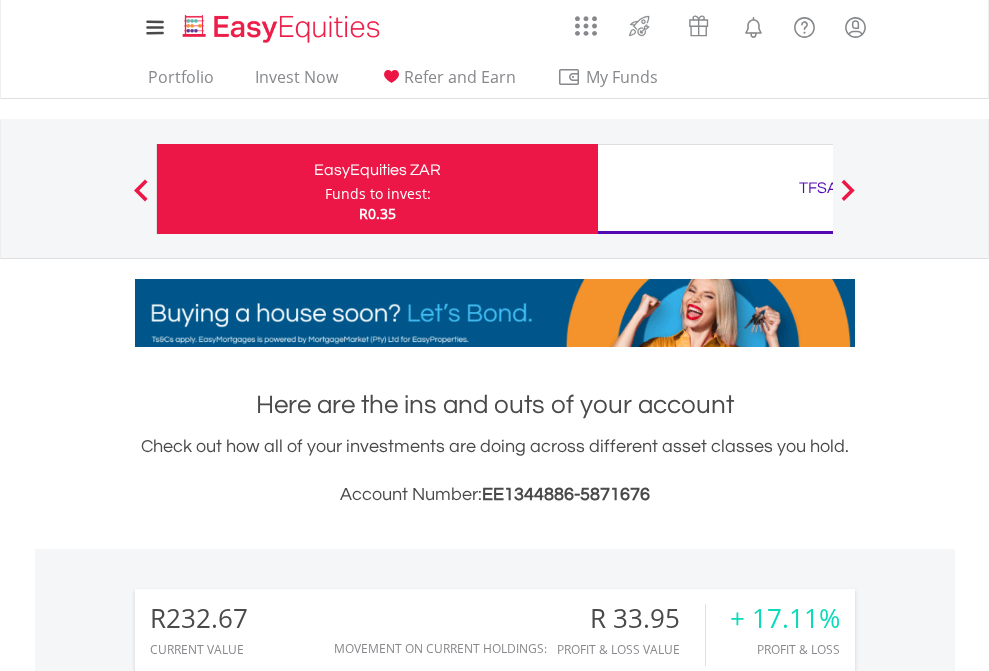 click on "Funds to invest:" at bounding box center (378, 194) 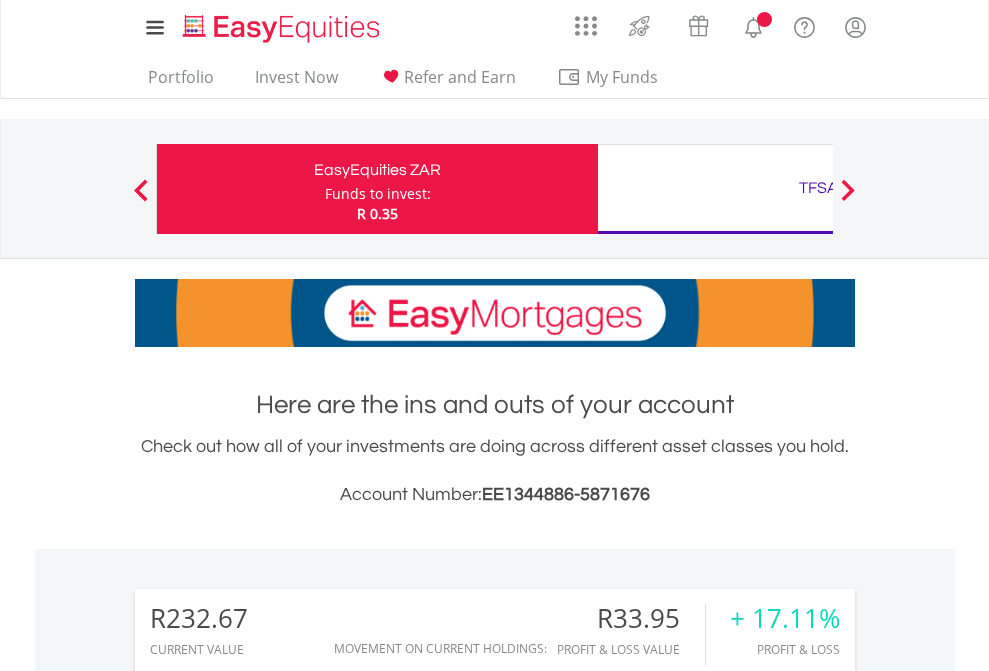 scroll, scrollTop: 0, scrollLeft: 0, axis: both 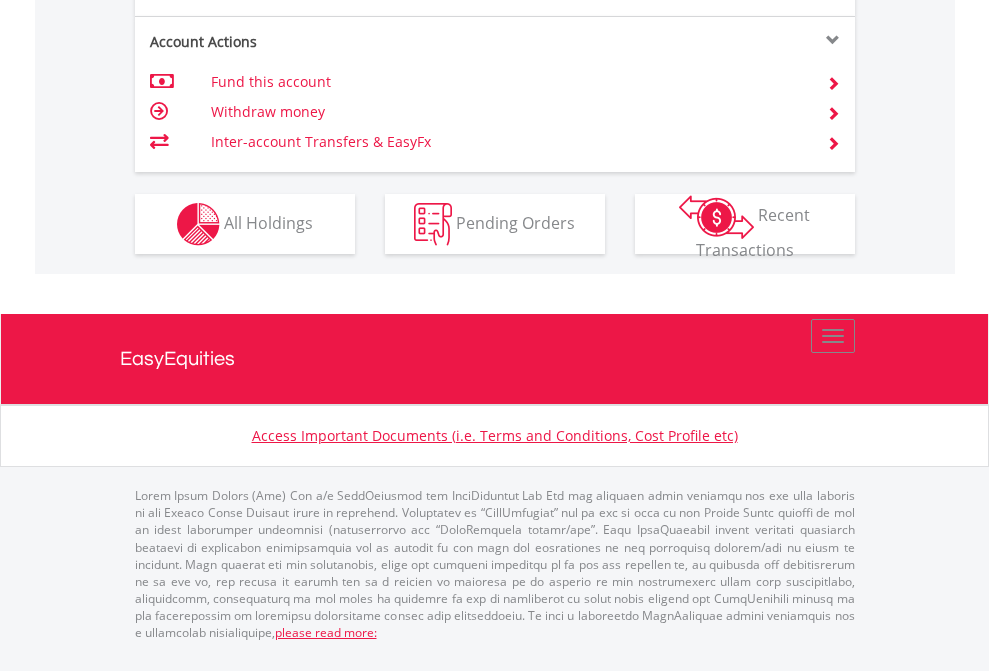 click on "Investment types" at bounding box center [706, -337] 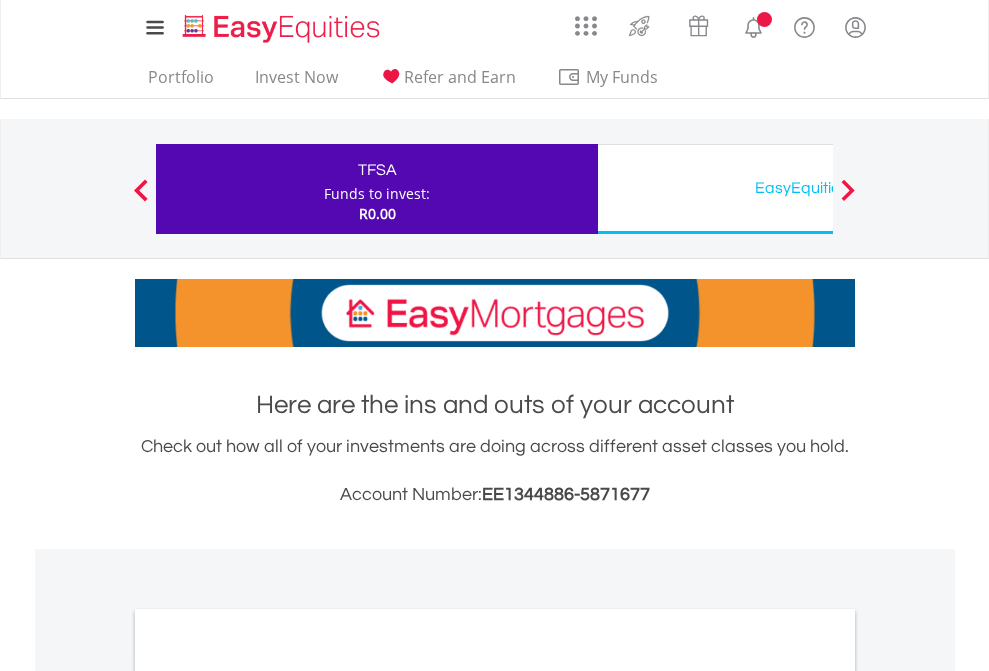 scroll, scrollTop: 0, scrollLeft: 0, axis: both 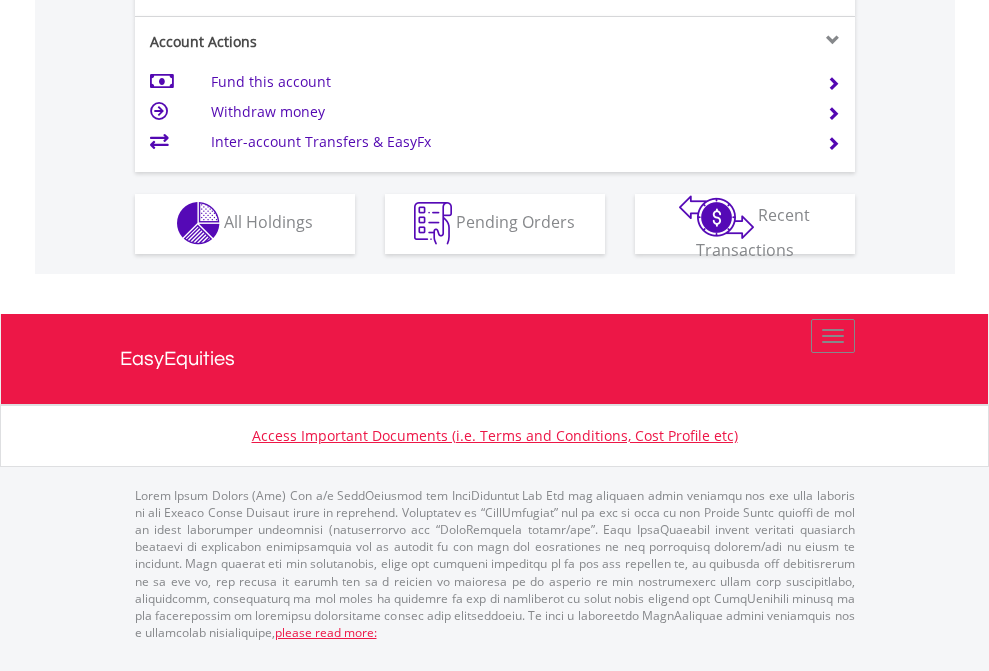 click on "Investment types" at bounding box center (706, -353) 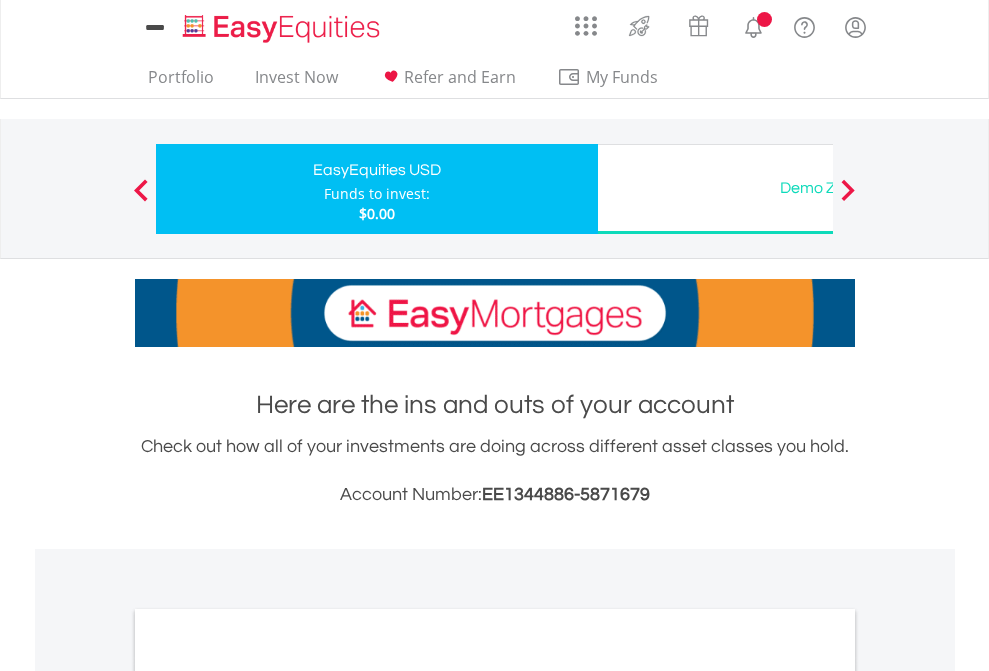 scroll, scrollTop: 0, scrollLeft: 0, axis: both 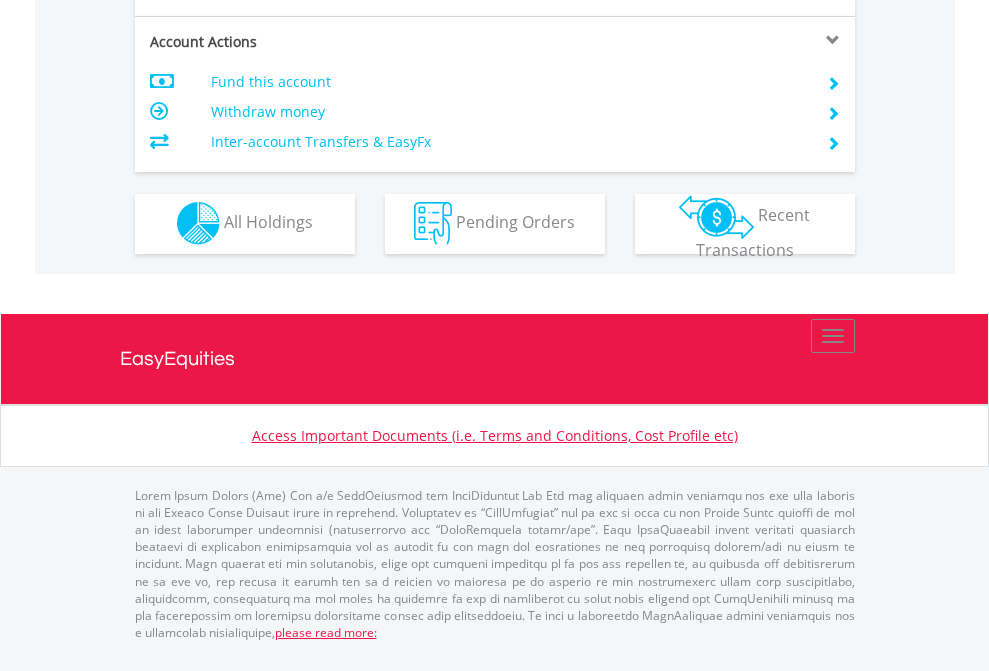 click on "Investment types" at bounding box center [706, -353] 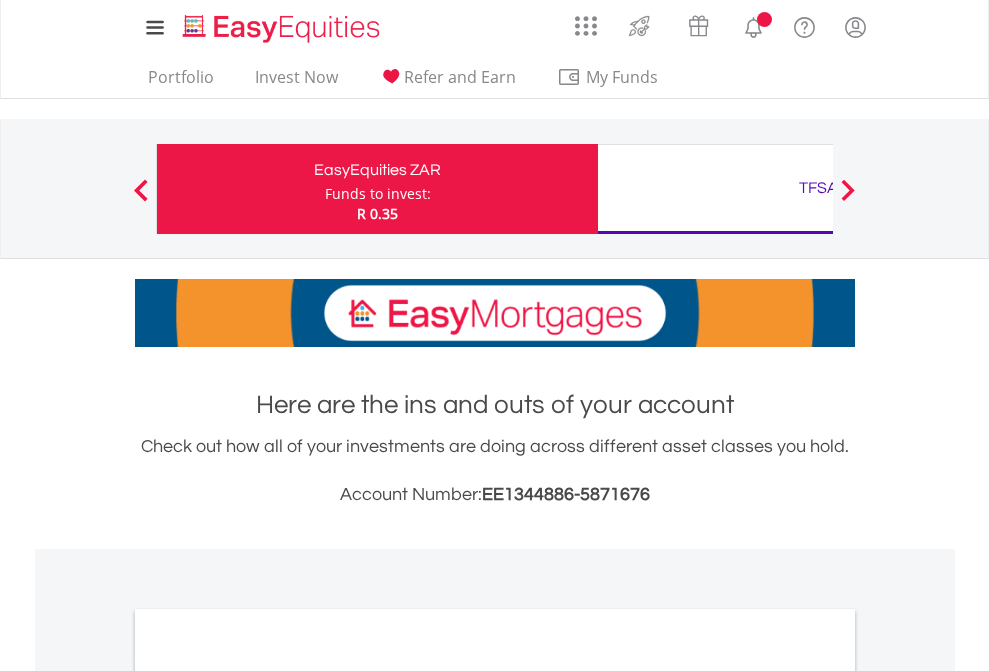 scroll, scrollTop: 0, scrollLeft: 0, axis: both 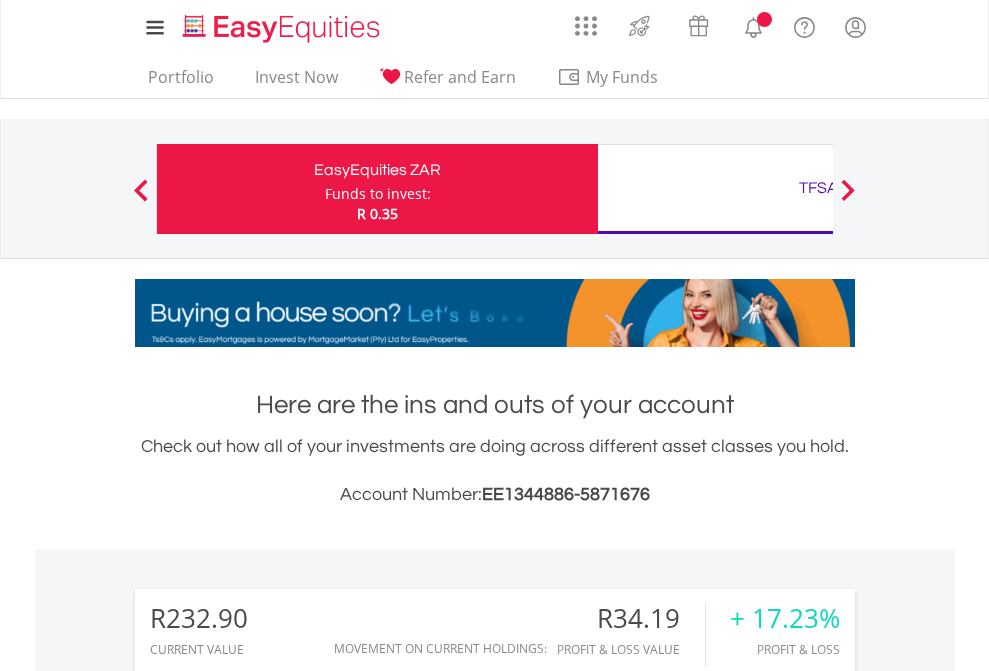 click on "All Holdings" at bounding box center (268, 1466) 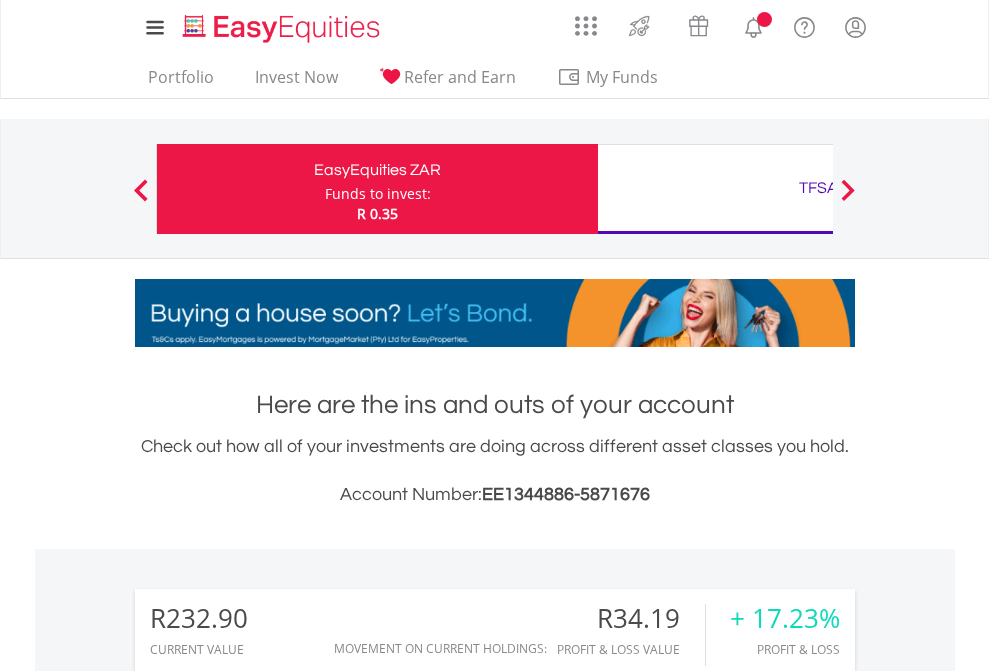 scroll, scrollTop: 1493, scrollLeft: 0, axis: vertical 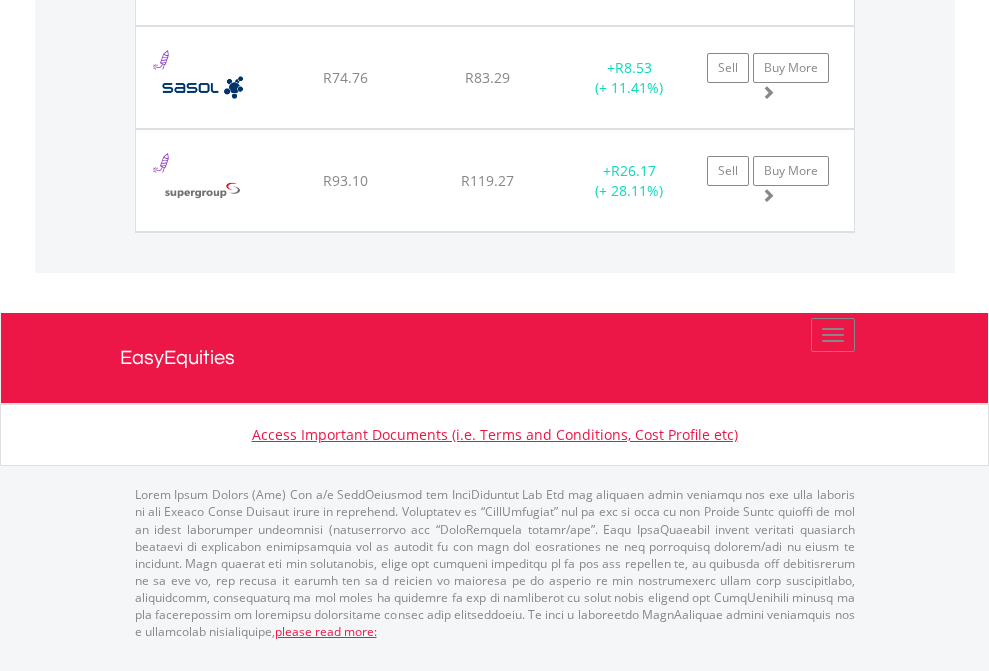 click on "TFSA" at bounding box center [818, -1545] 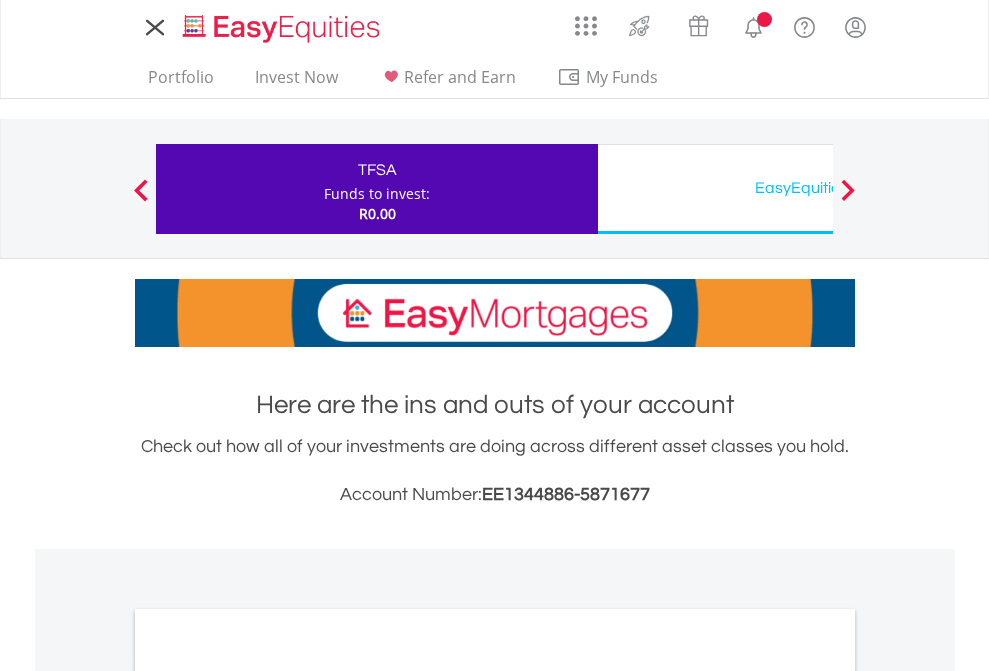 scroll, scrollTop: 0, scrollLeft: 0, axis: both 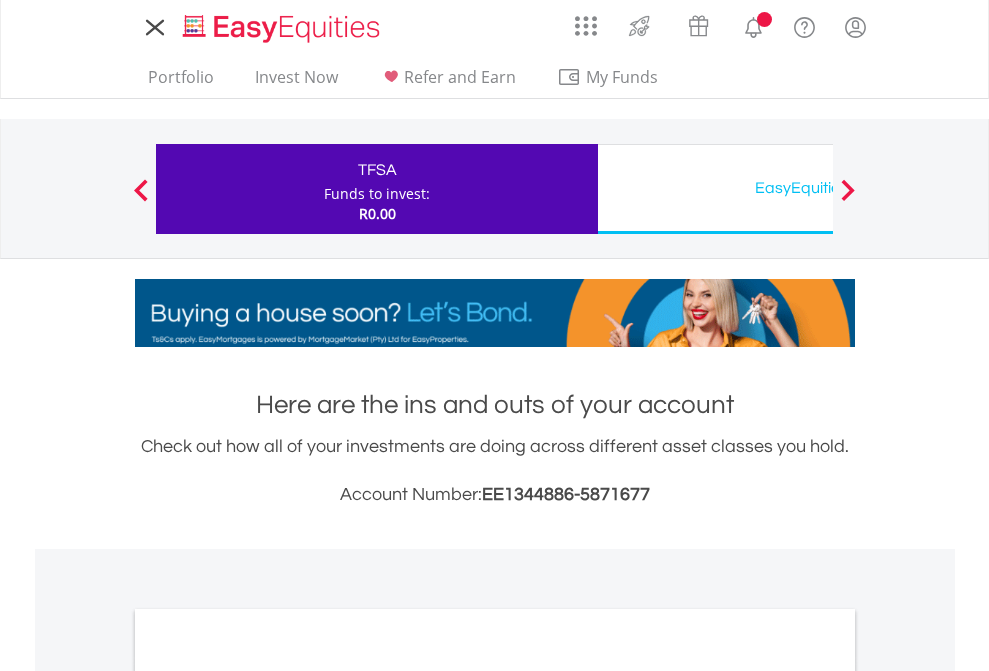 click on "All Holdings" at bounding box center (268, 1096) 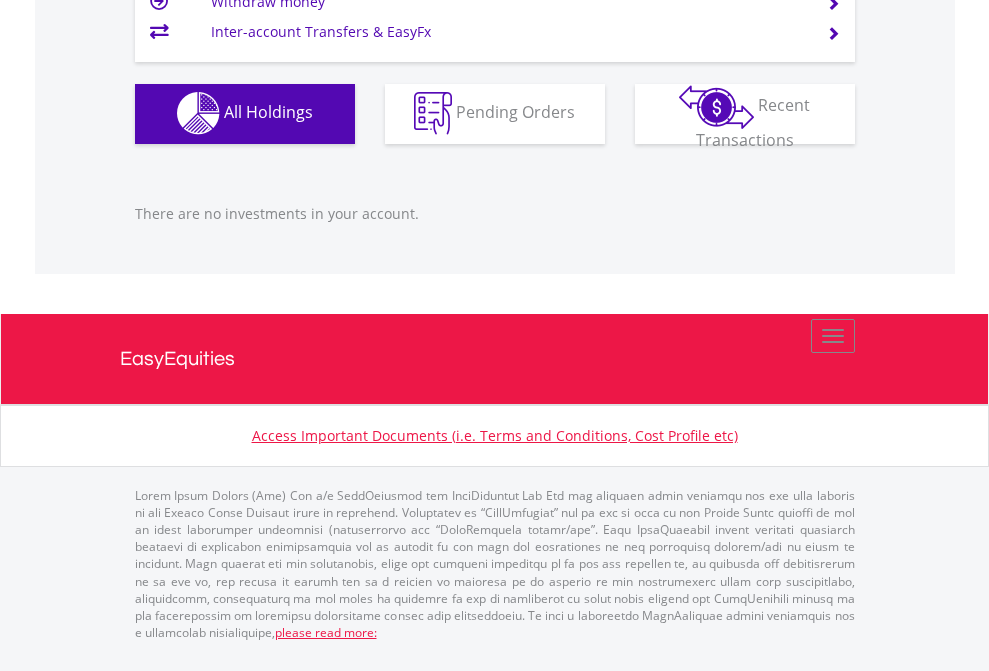 scroll, scrollTop: 1980, scrollLeft: 0, axis: vertical 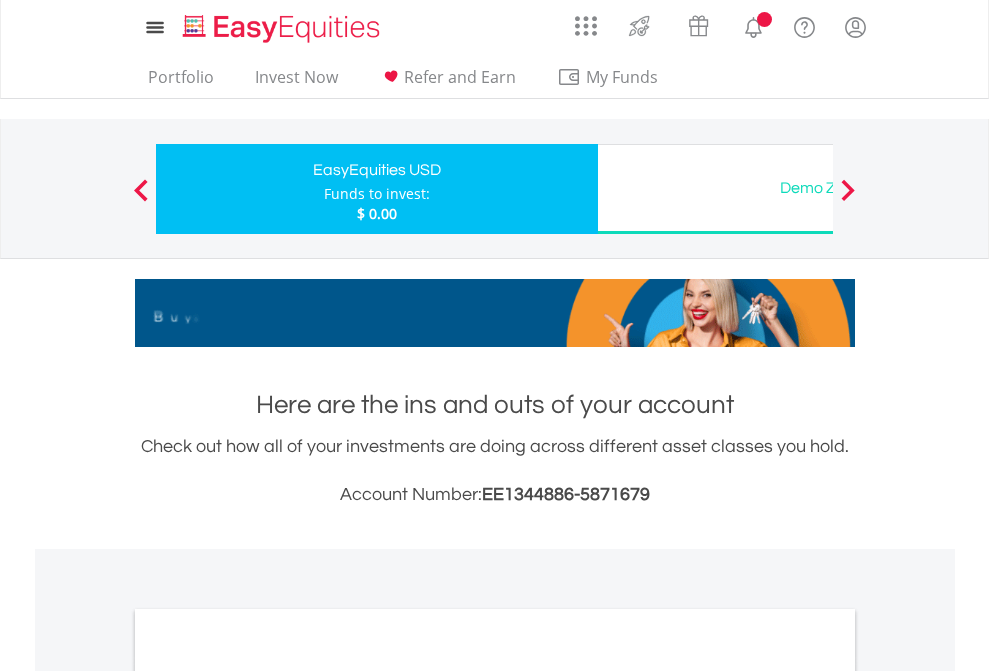 click on "All Holdings" at bounding box center [268, 1096] 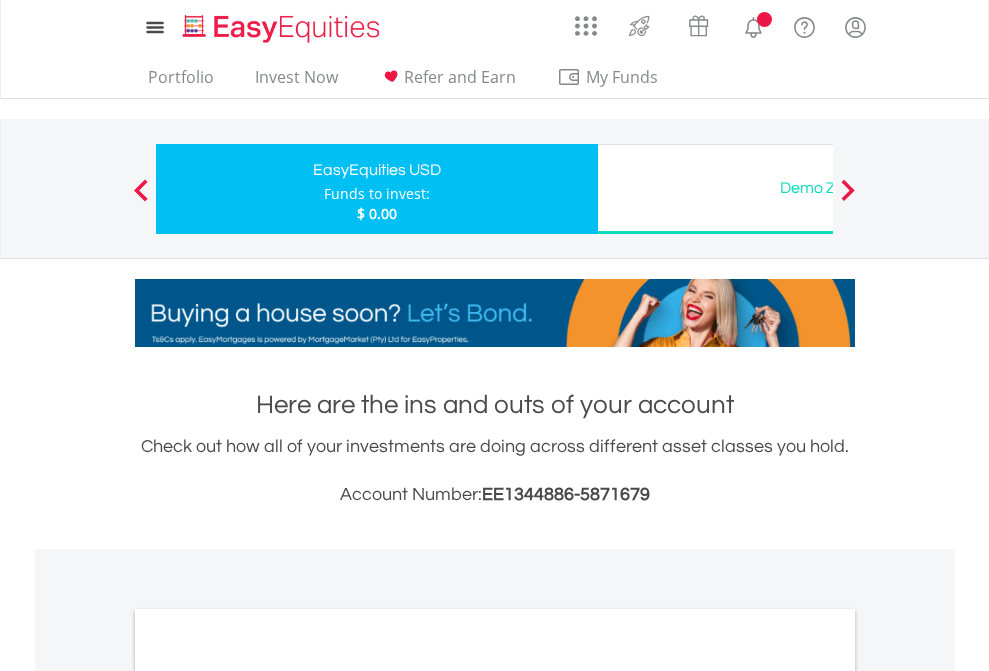 scroll, scrollTop: 1202, scrollLeft: 0, axis: vertical 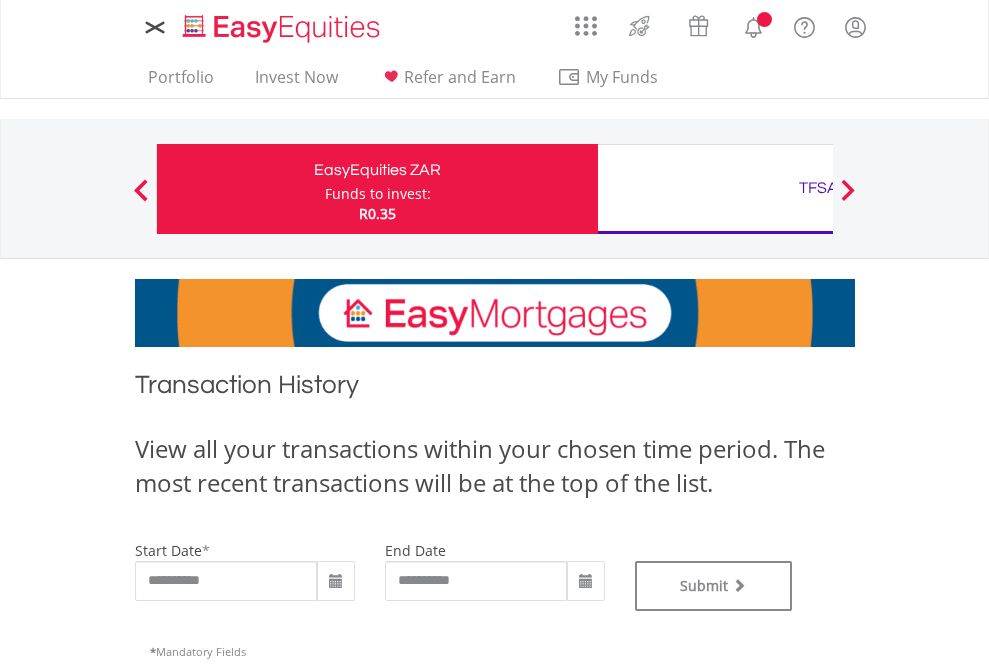 type on "**********" 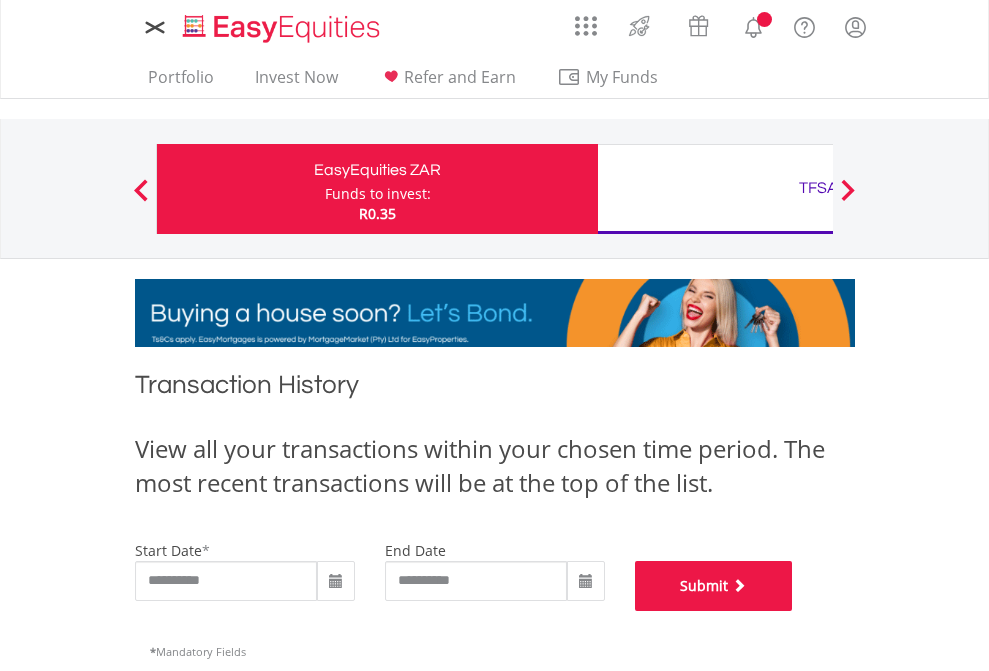 click on "Submit" at bounding box center (714, 586) 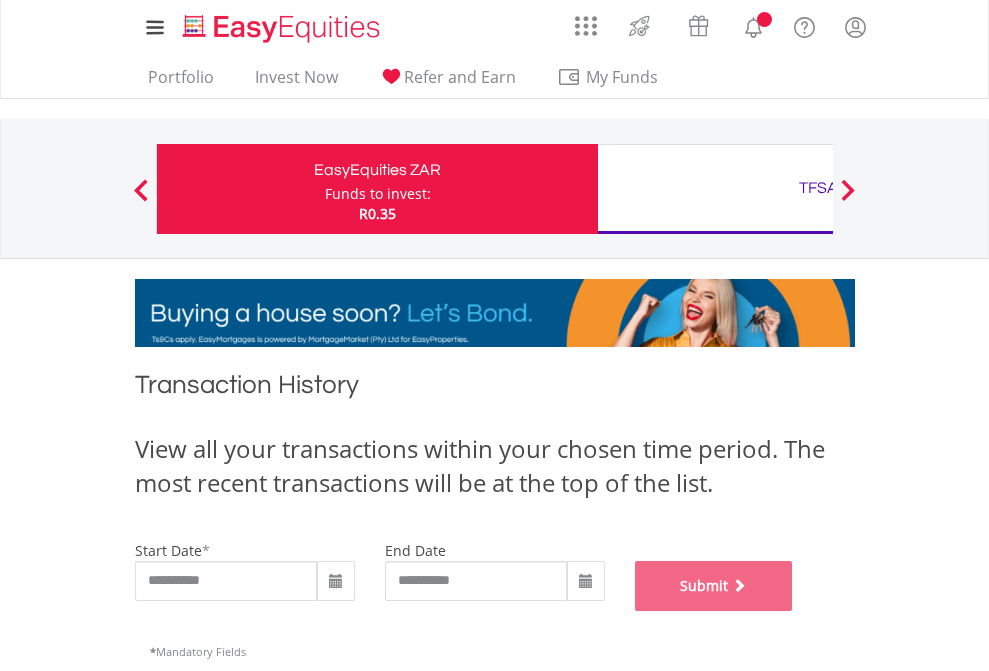 scroll, scrollTop: 811, scrollLeft: 0, axis: vertical 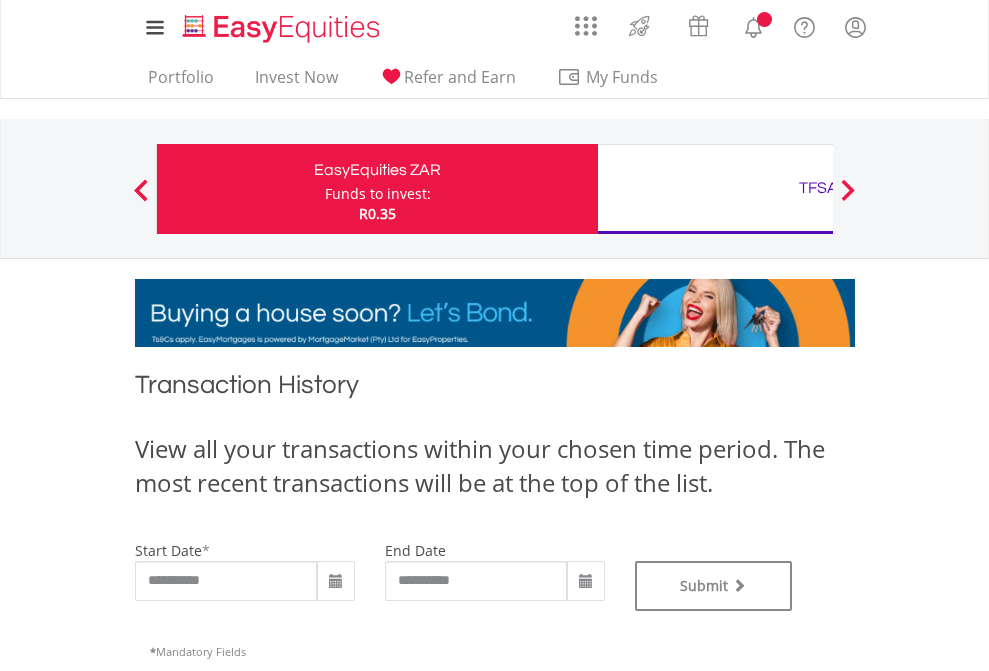click on "TFSA" at bounding box center [818, 188] 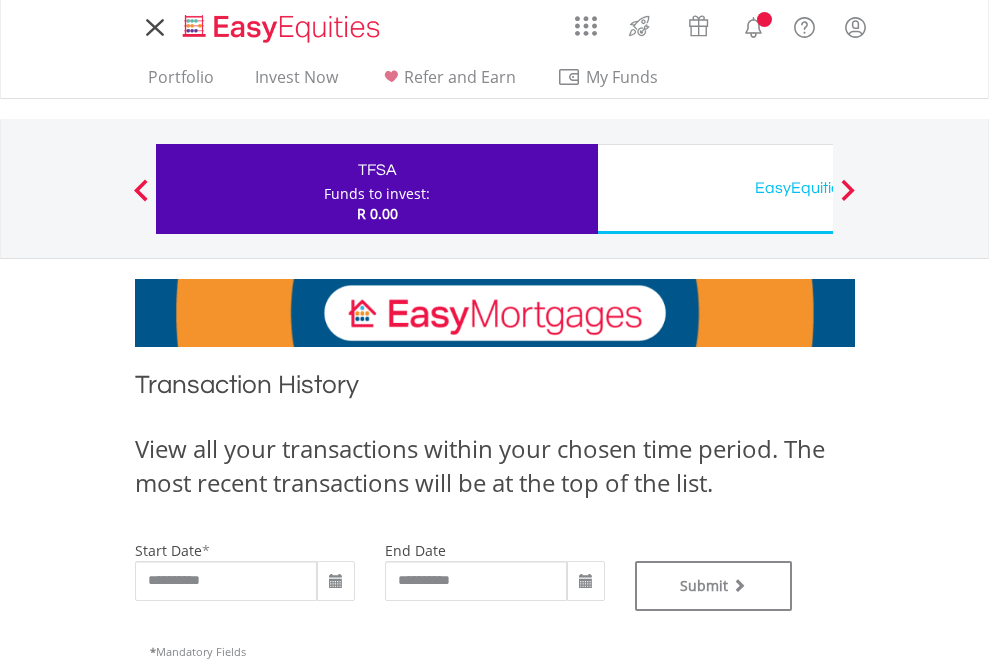 scroll, scrollTop: 0, scrollLeft: 0, axis: both 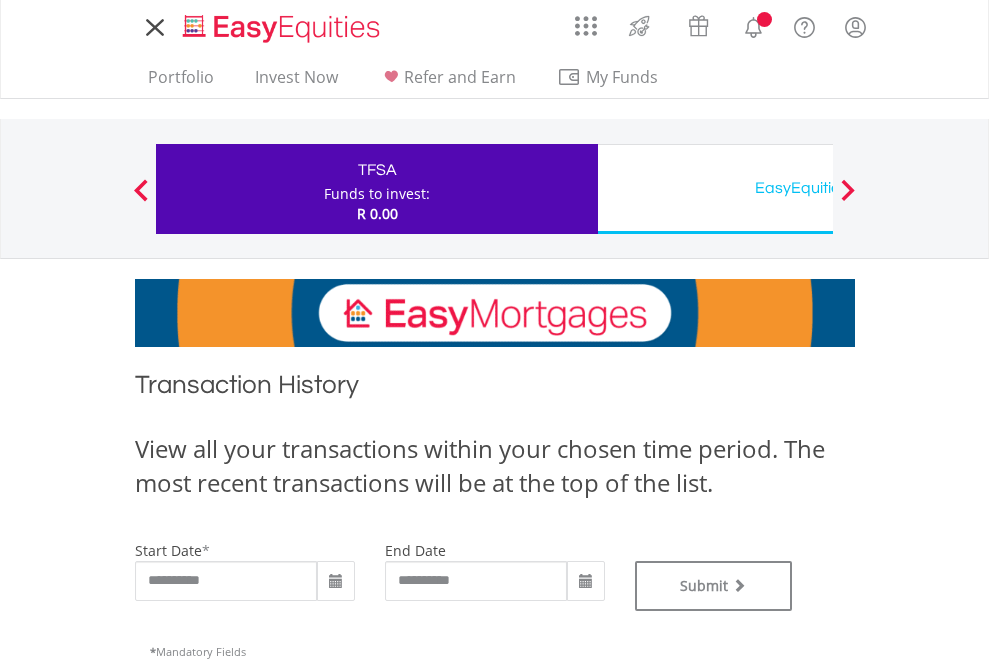 type on "**********" 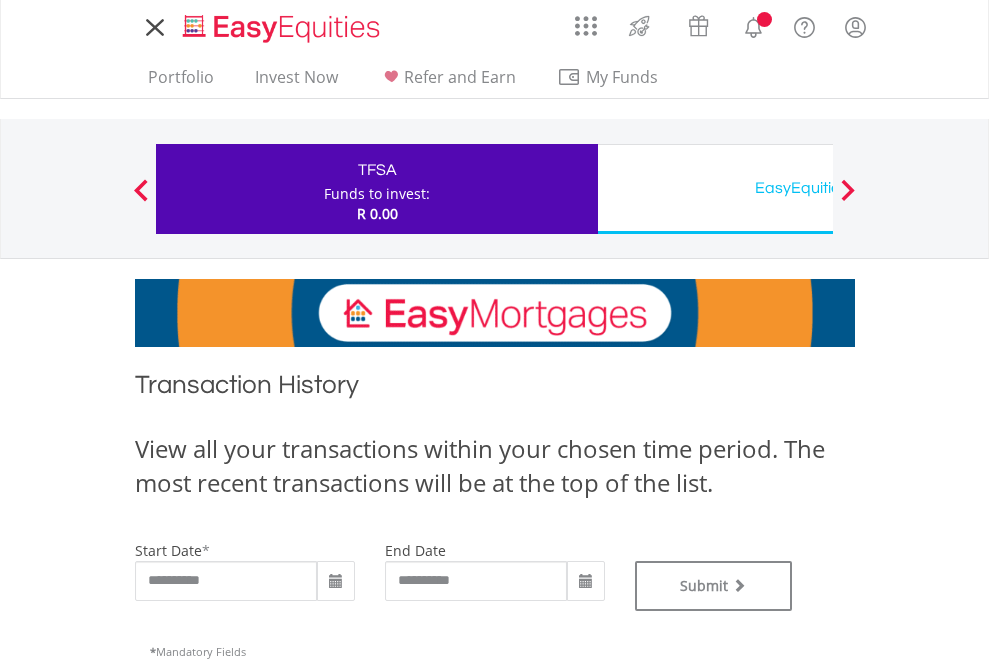 type on "**********" 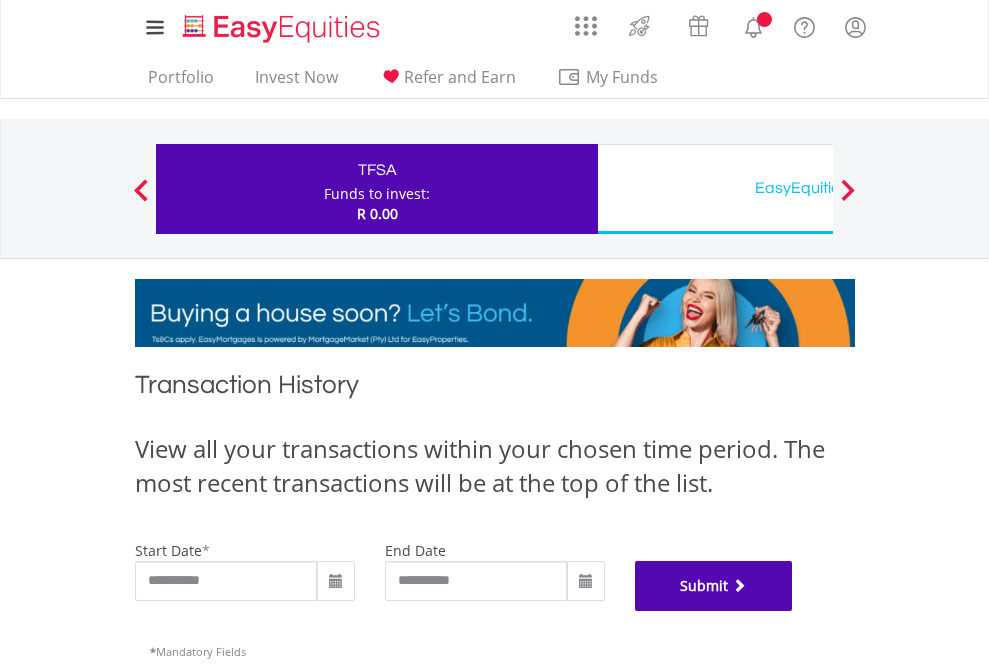 click on "Submit" at bounding box center [714, 586] 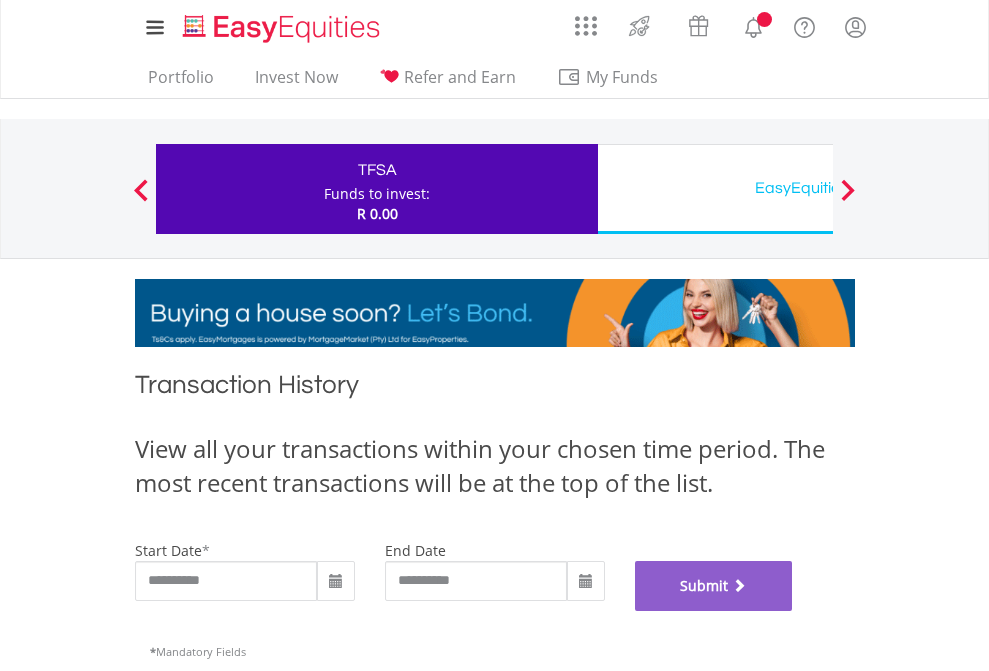 scroll, scrollTop: 811, scrollLeft: 0, axis: vertical 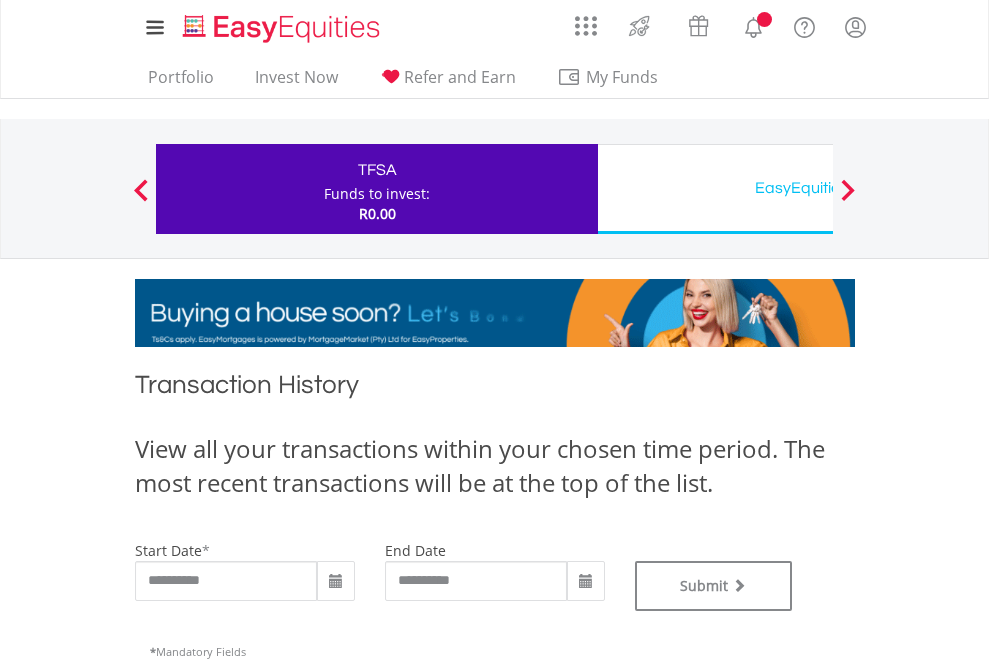 click on "EasyEquities USD" at bounding box center [818, 188] 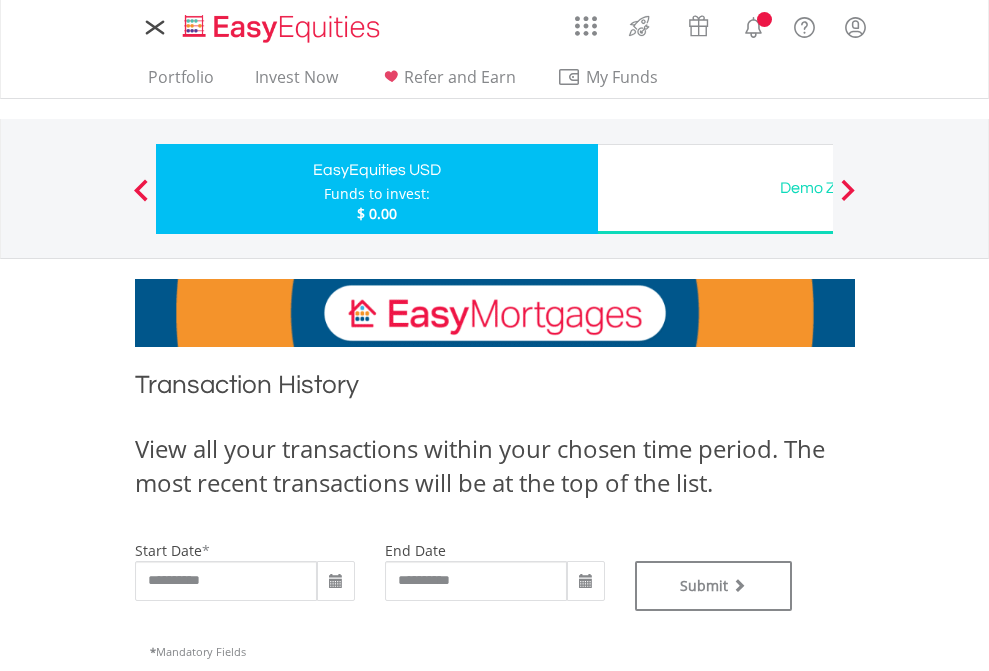 scroll, scrollTop: 0, scrollLeft: 0, axis: both 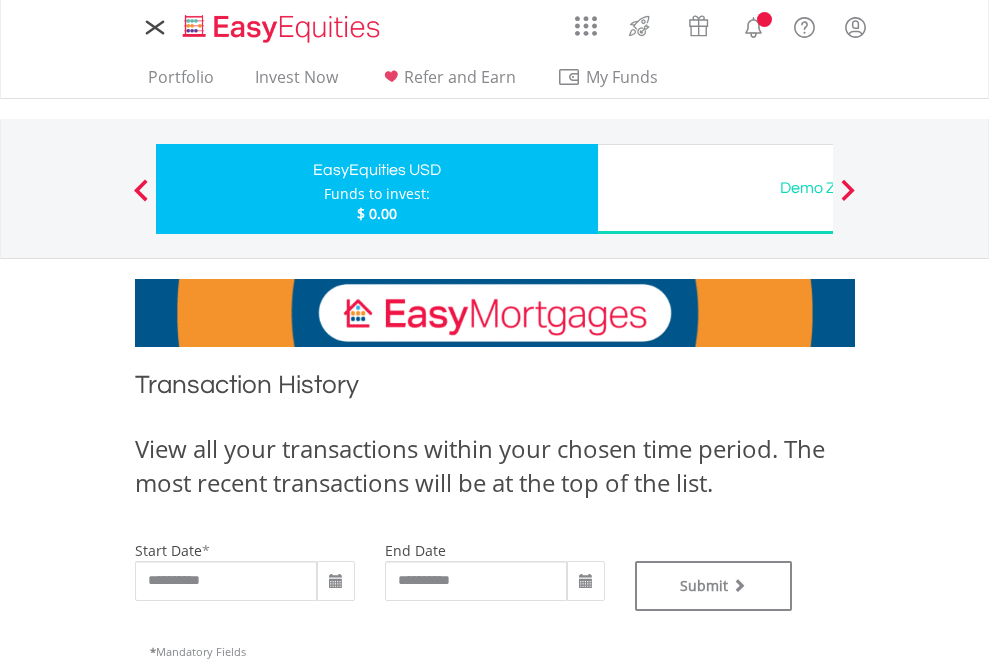 type on "**********" 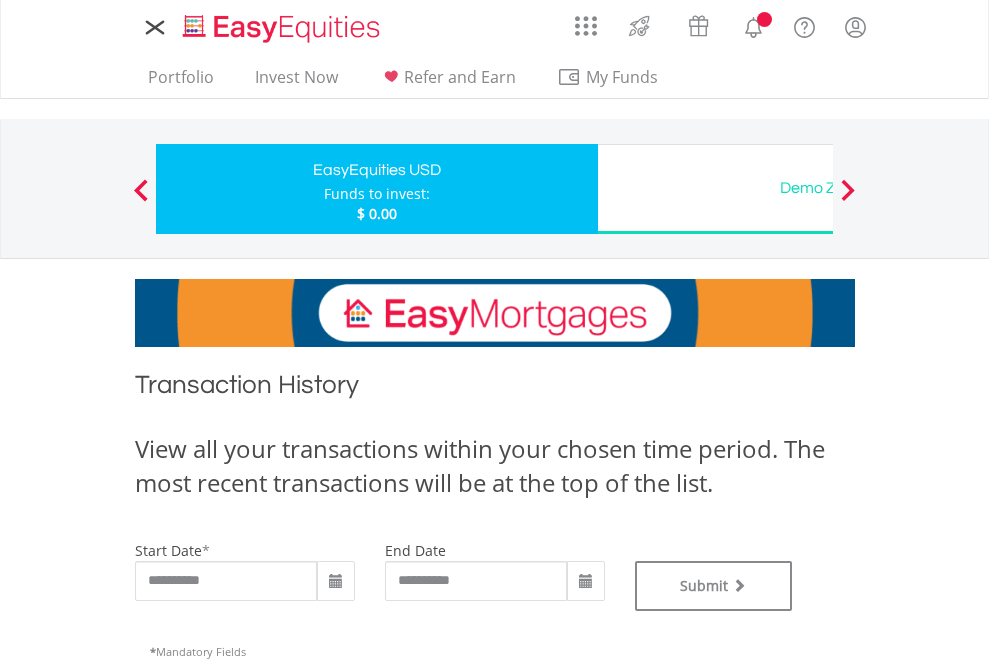 type on "**********" 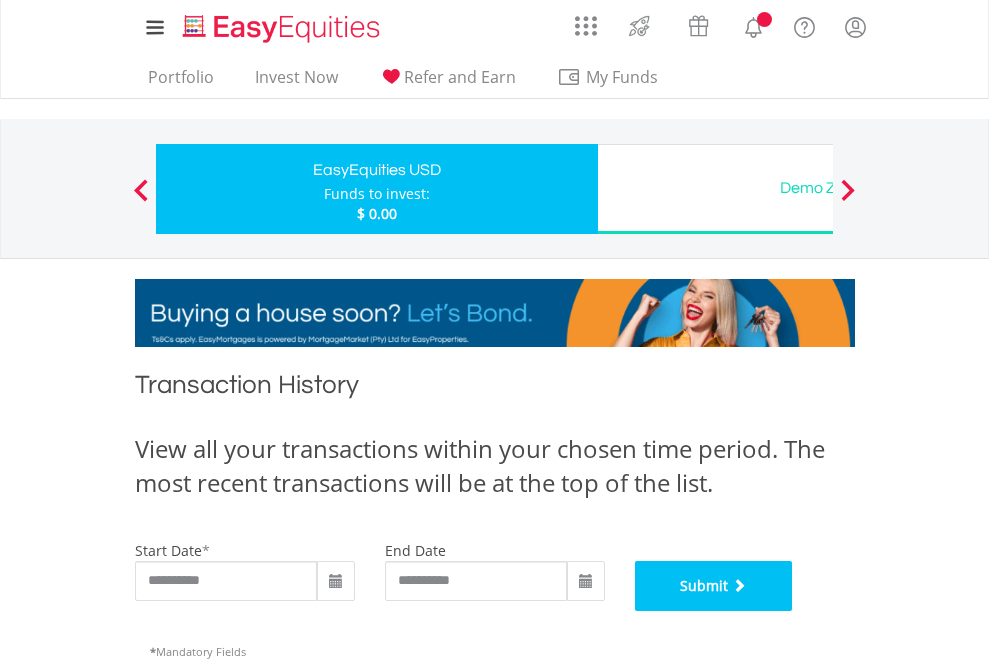 click on "Submit" at bounding box center (714, 586) 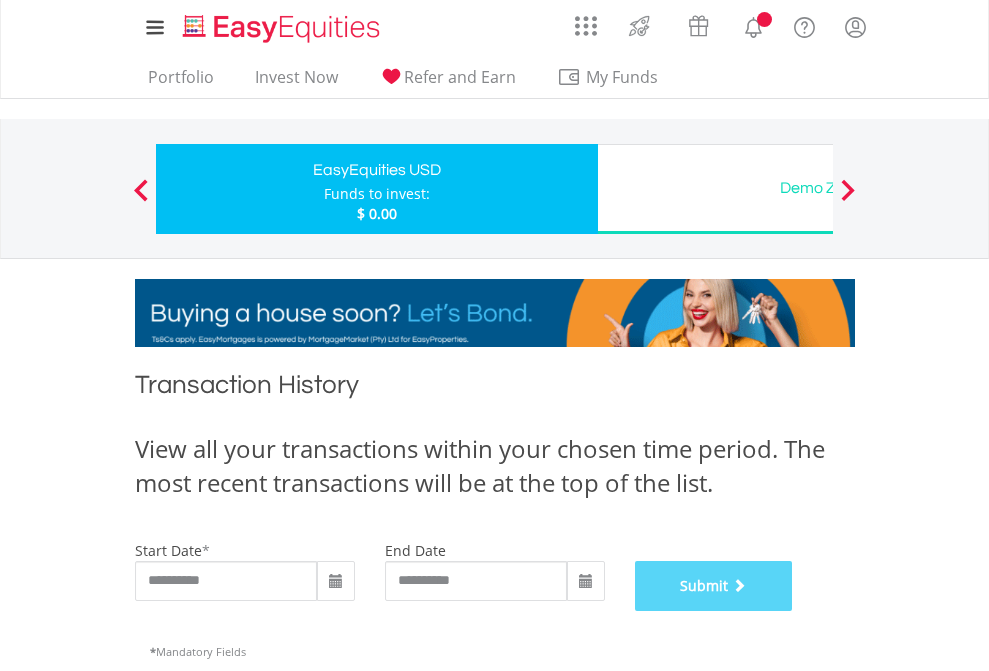 scroll, scrollTop: 811, scrollLeft: 0, axis: vertical 